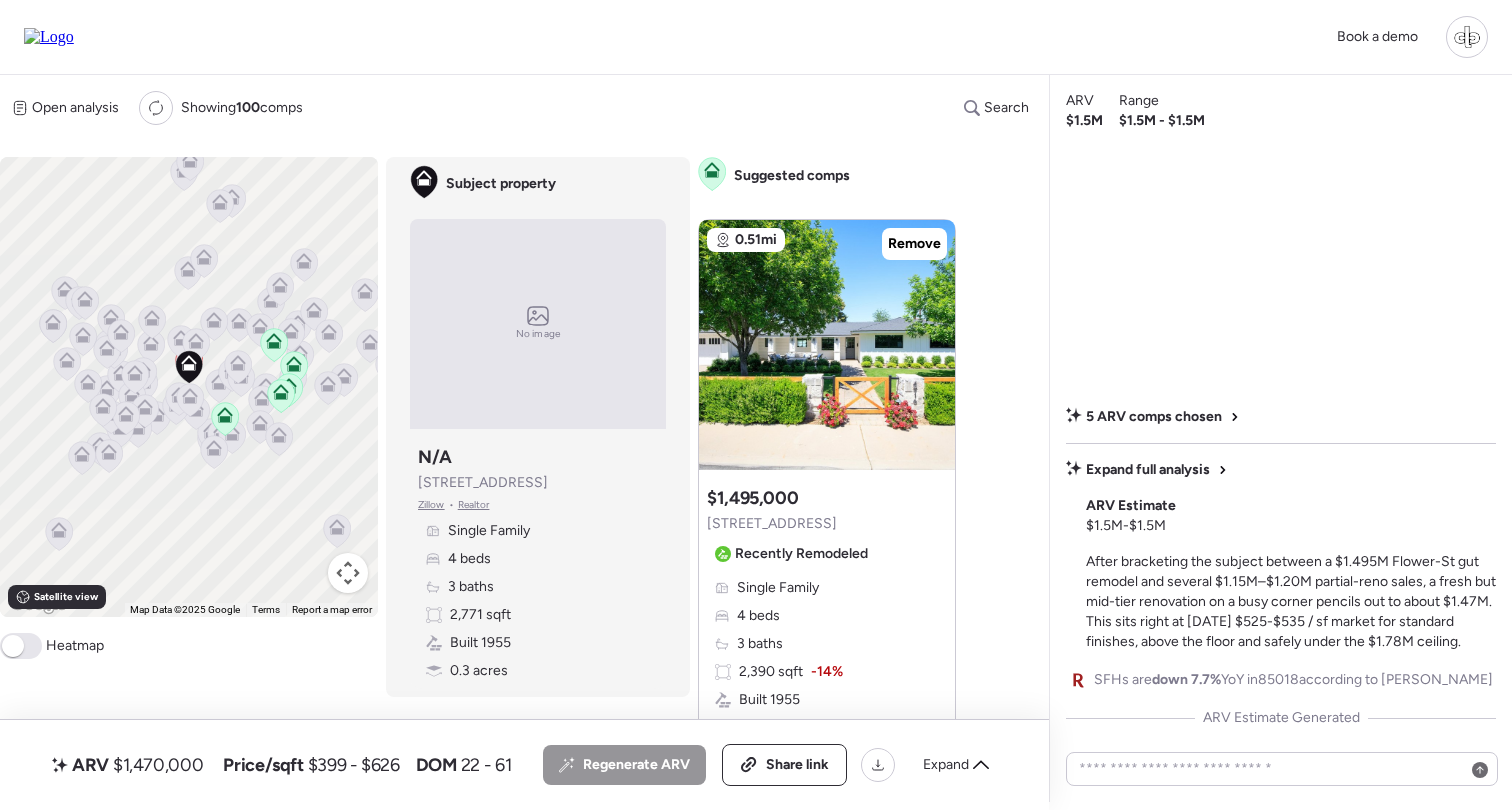 scroll, scrollTop: 0, scrollLeft: 0, axis: both 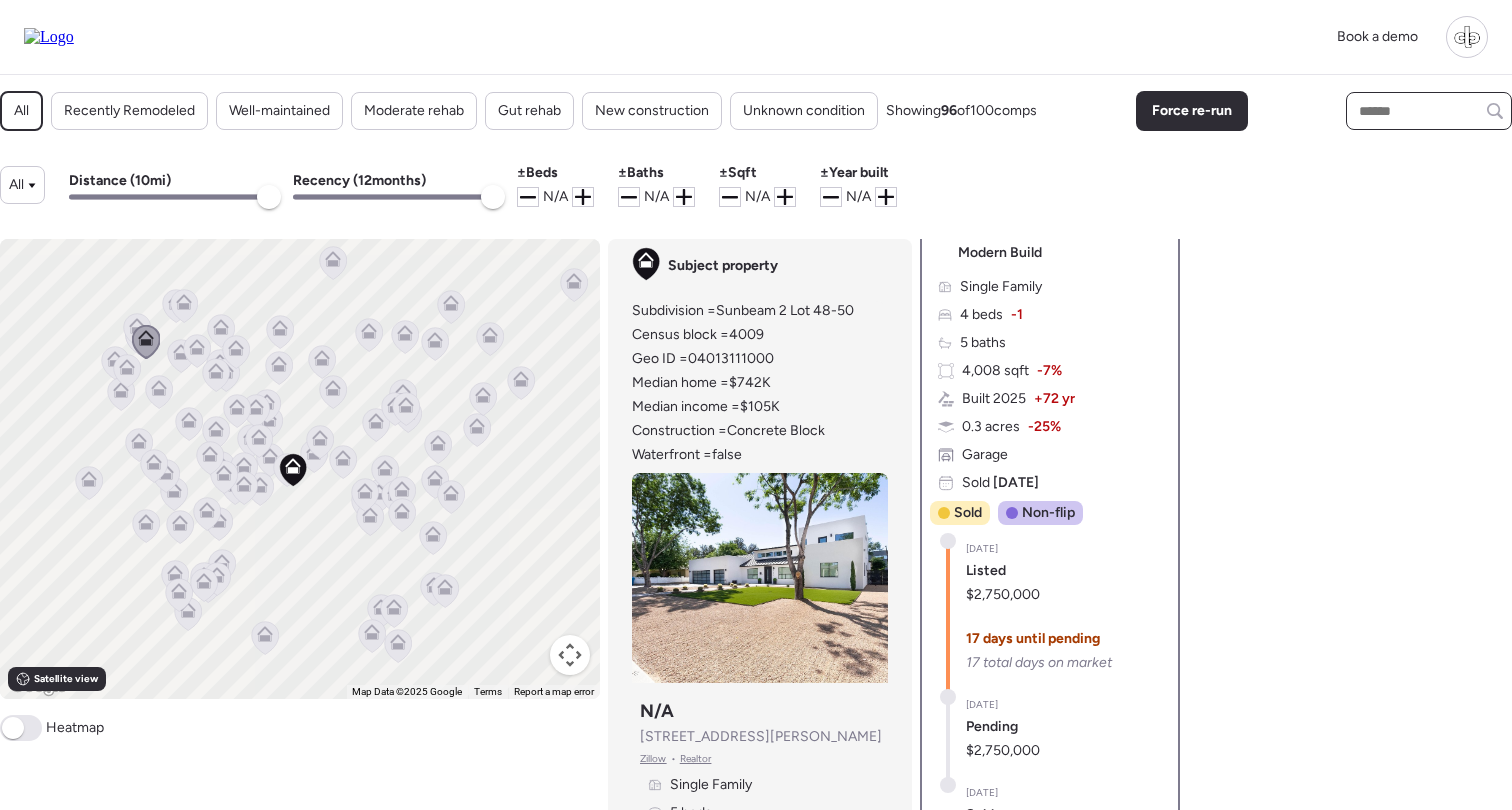 click at bounding box center (1429, 111) 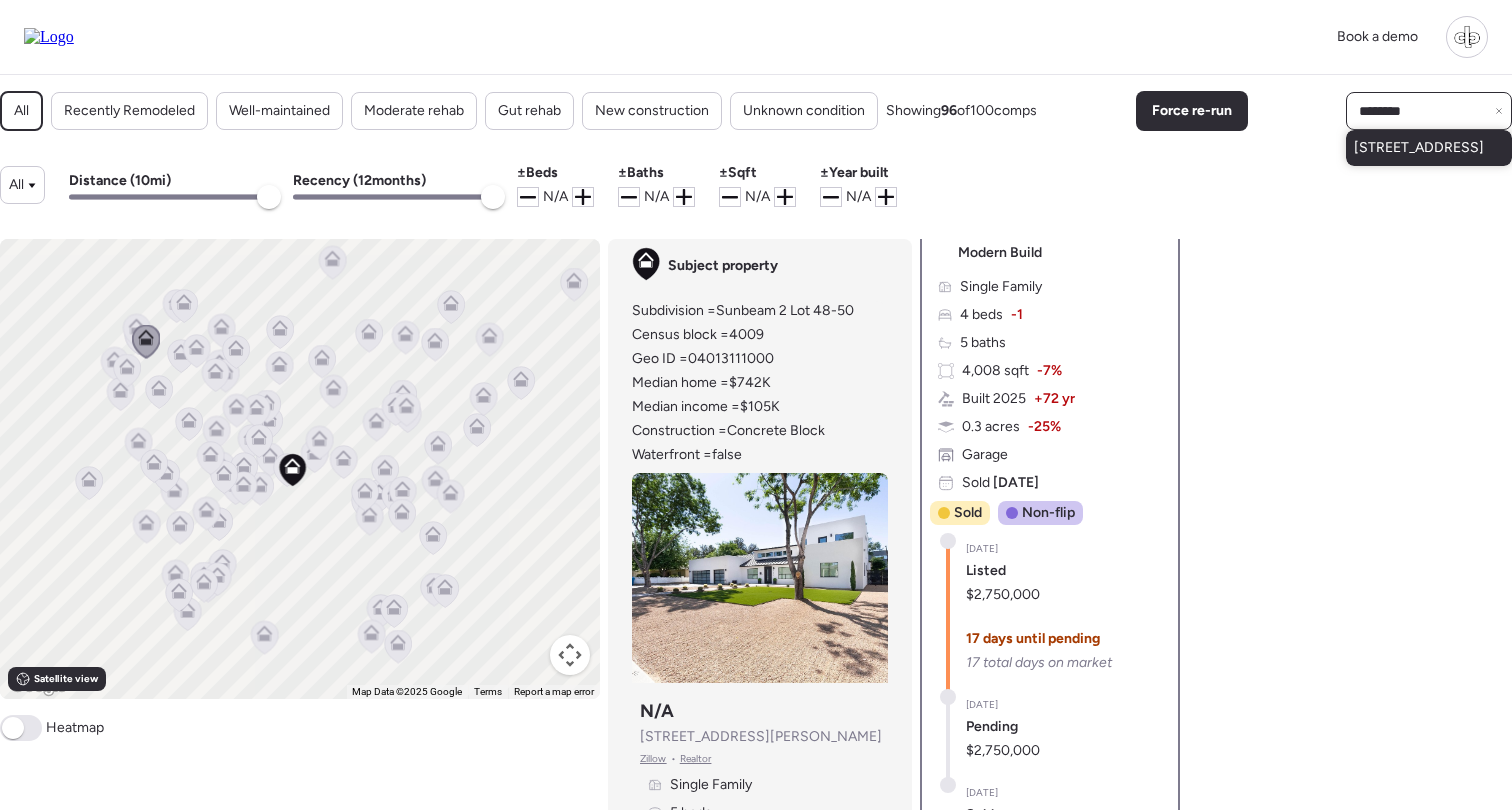 type on "********" 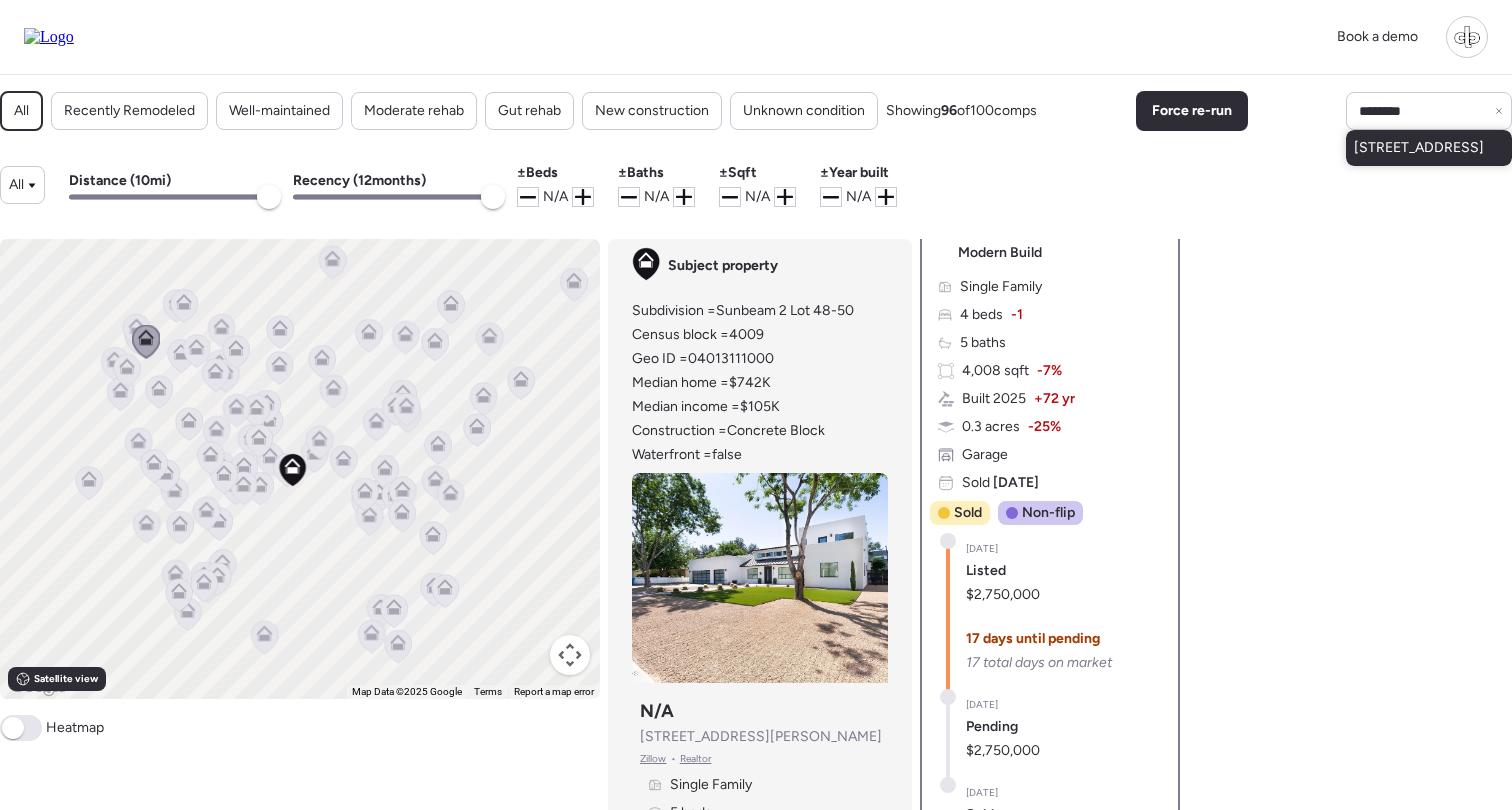 click on "[STREET_ADDRESS]" at bounding box center [1419, 148] 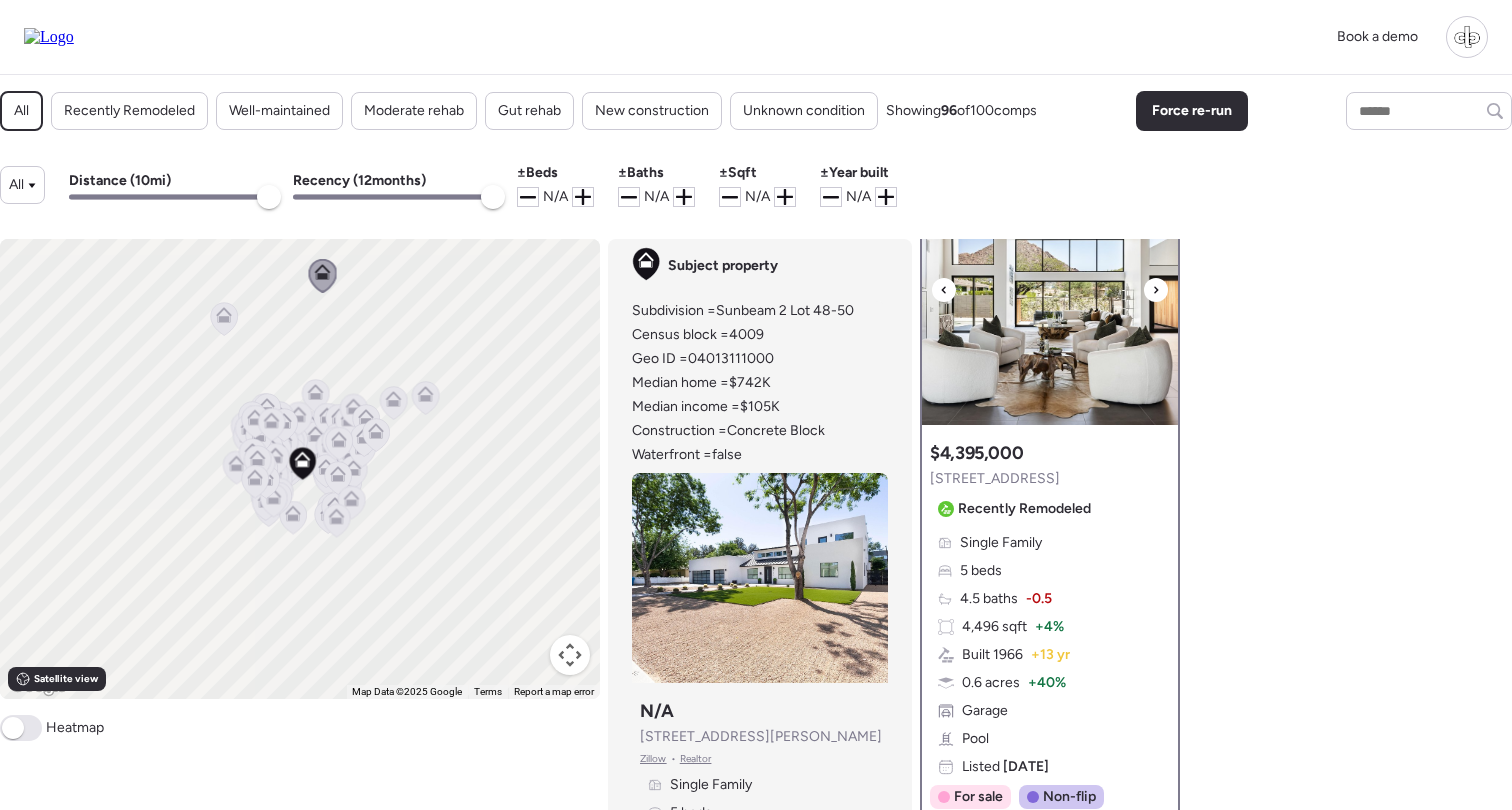 scroll, scrollTop: 335, scrollLeft: 0, axis: vertical 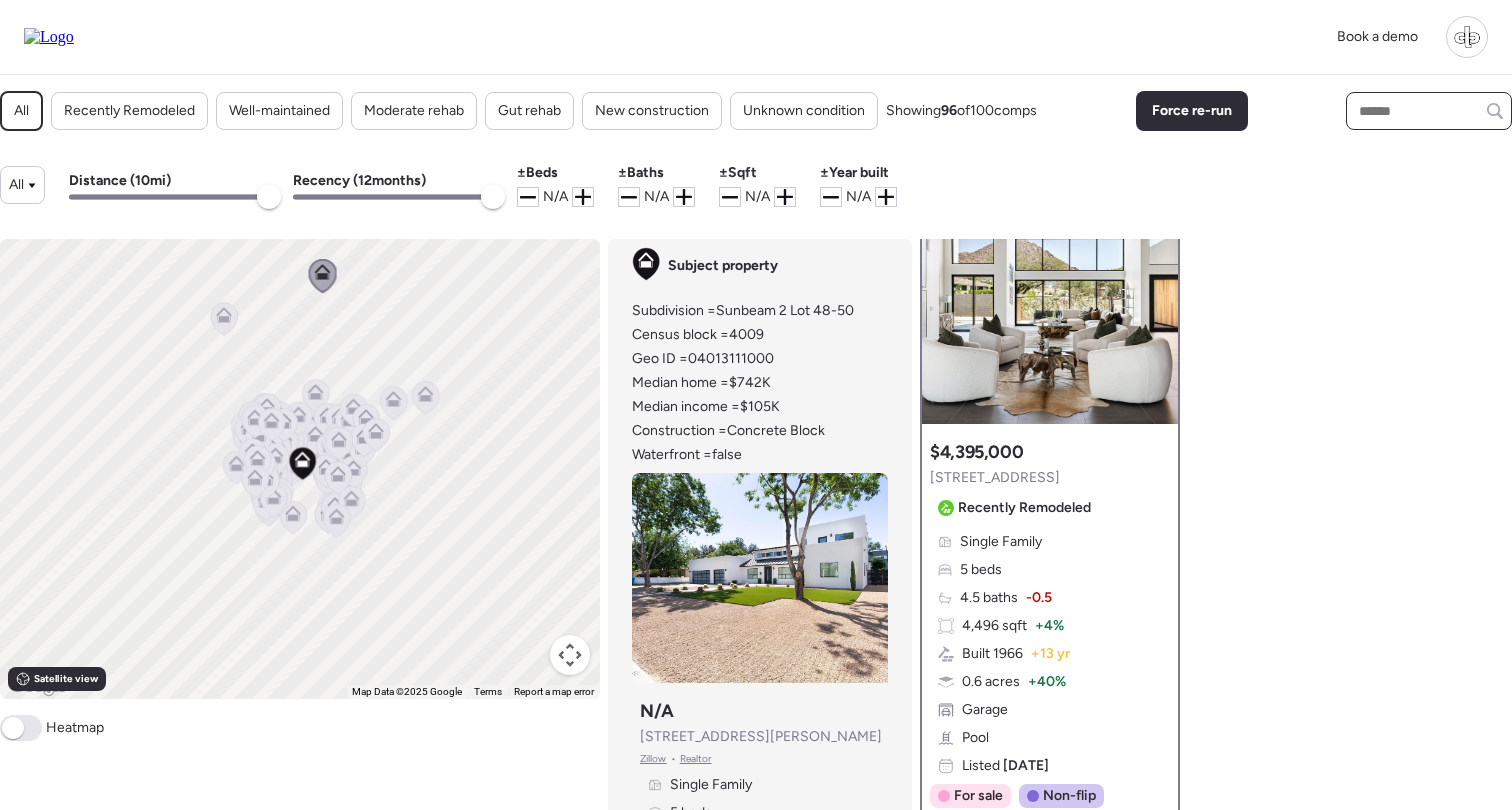 click at bounding box center [1429, 111] 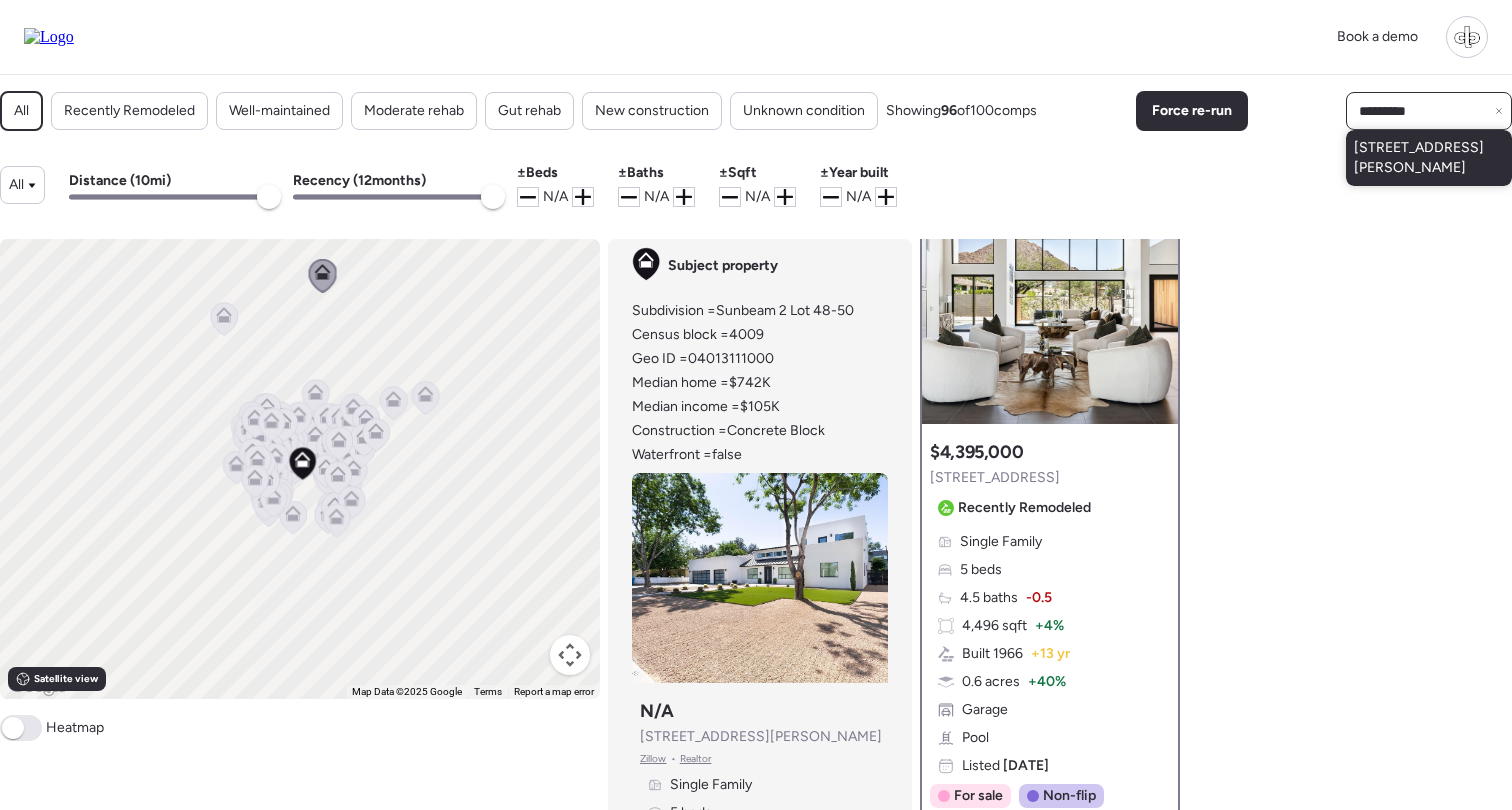 type on "*********" 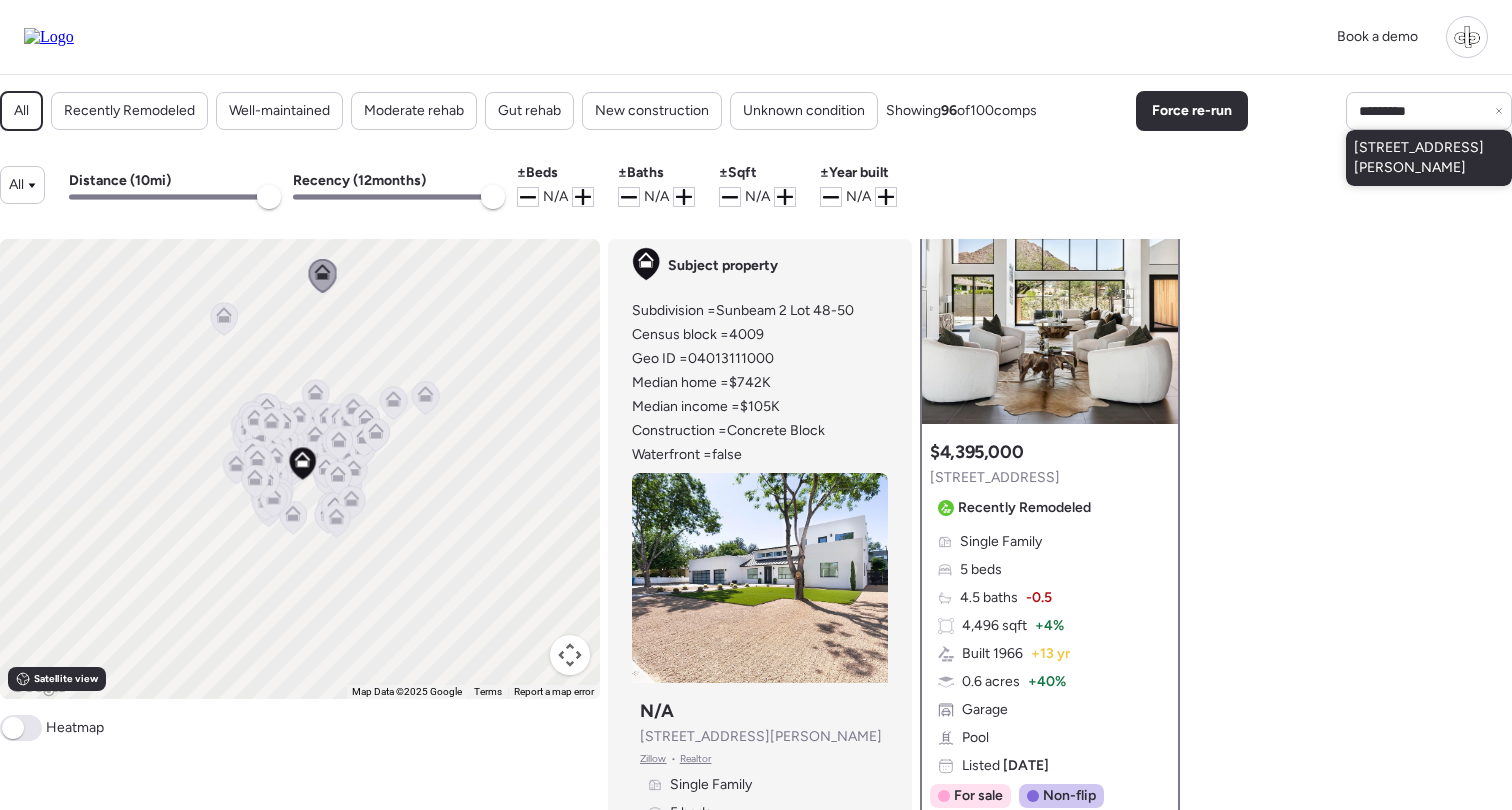 click on "[STREET_ADDRESS][PERSON_NAME]" at bounding box center (1429, 158) 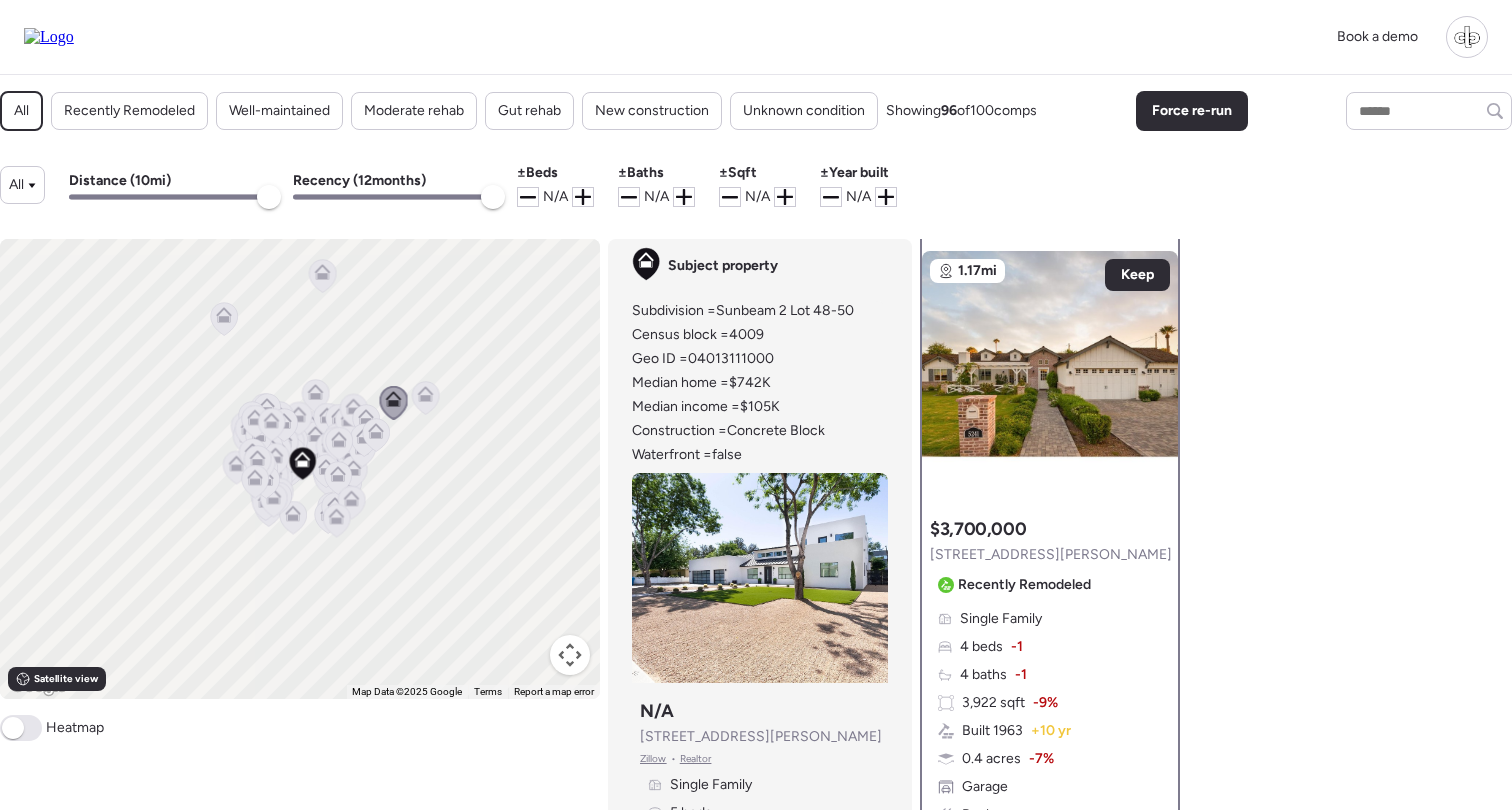 scroll, scrollTop: 256, scrollLeft: 0, axis: vertical 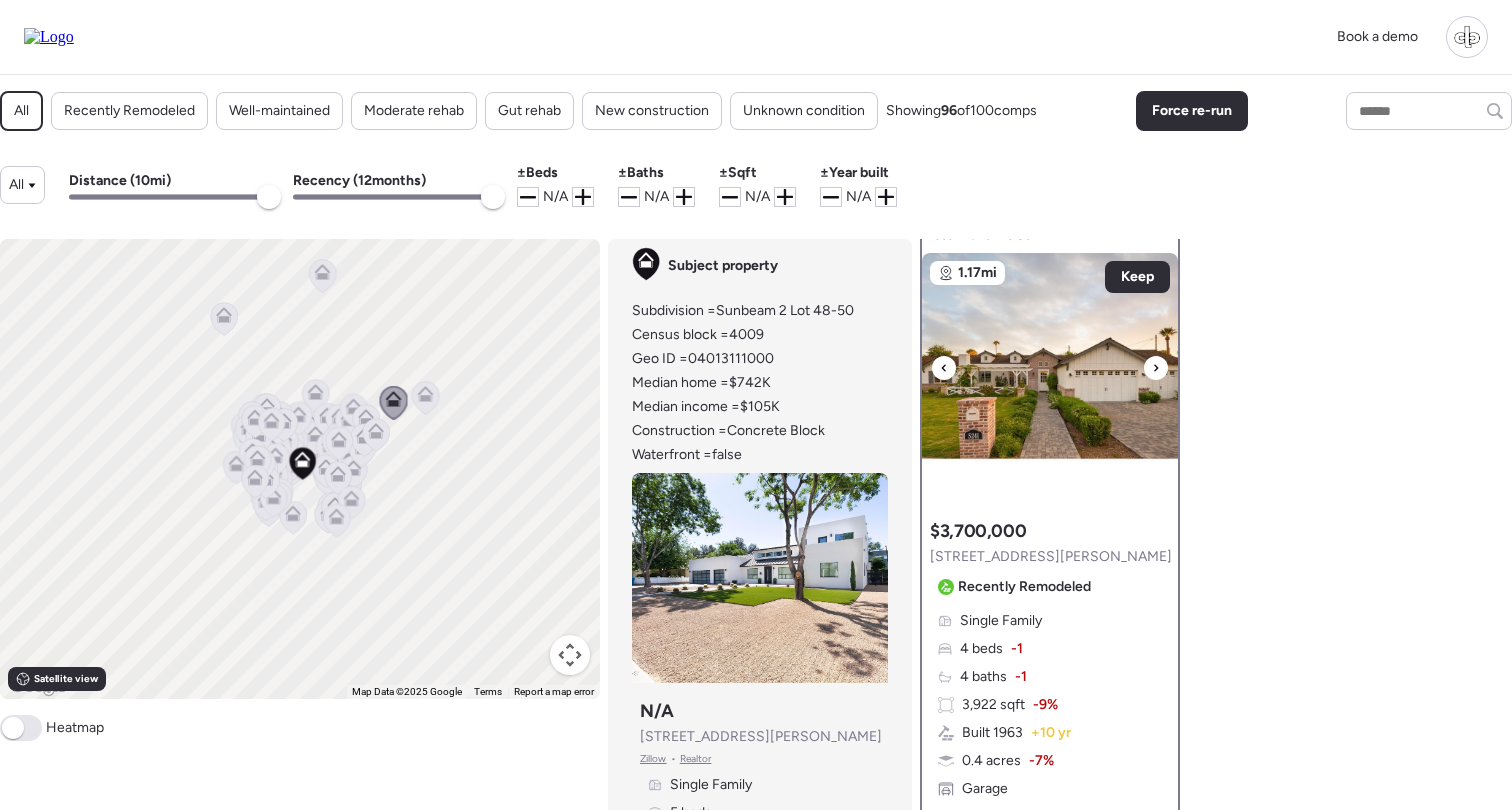 click at bounding box center (1050, 378) 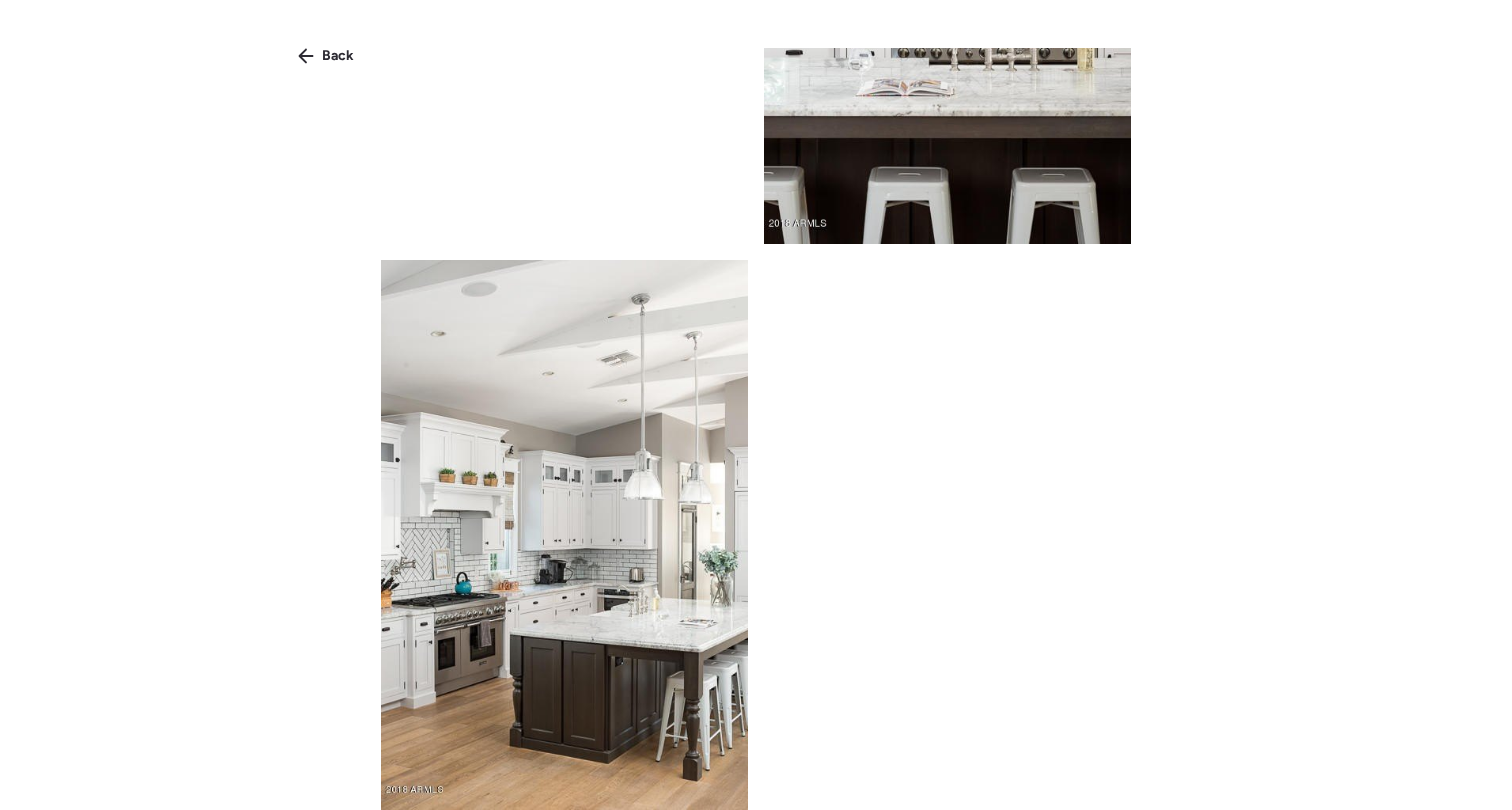 scroll, scrollTop: 2336, scrollLeft: 0, axis: vertical 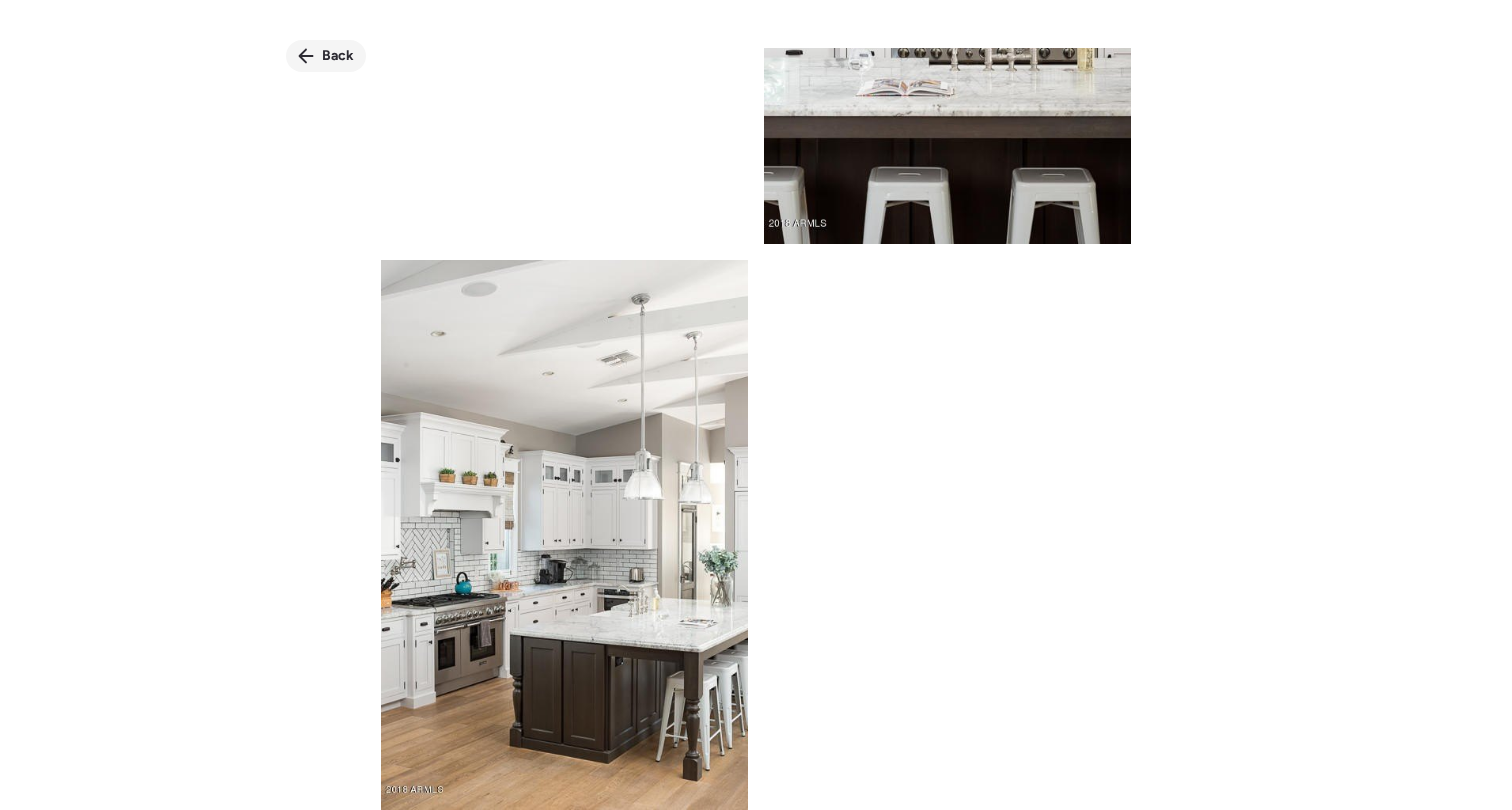 click on "Back" at bounding box center [326, 56] 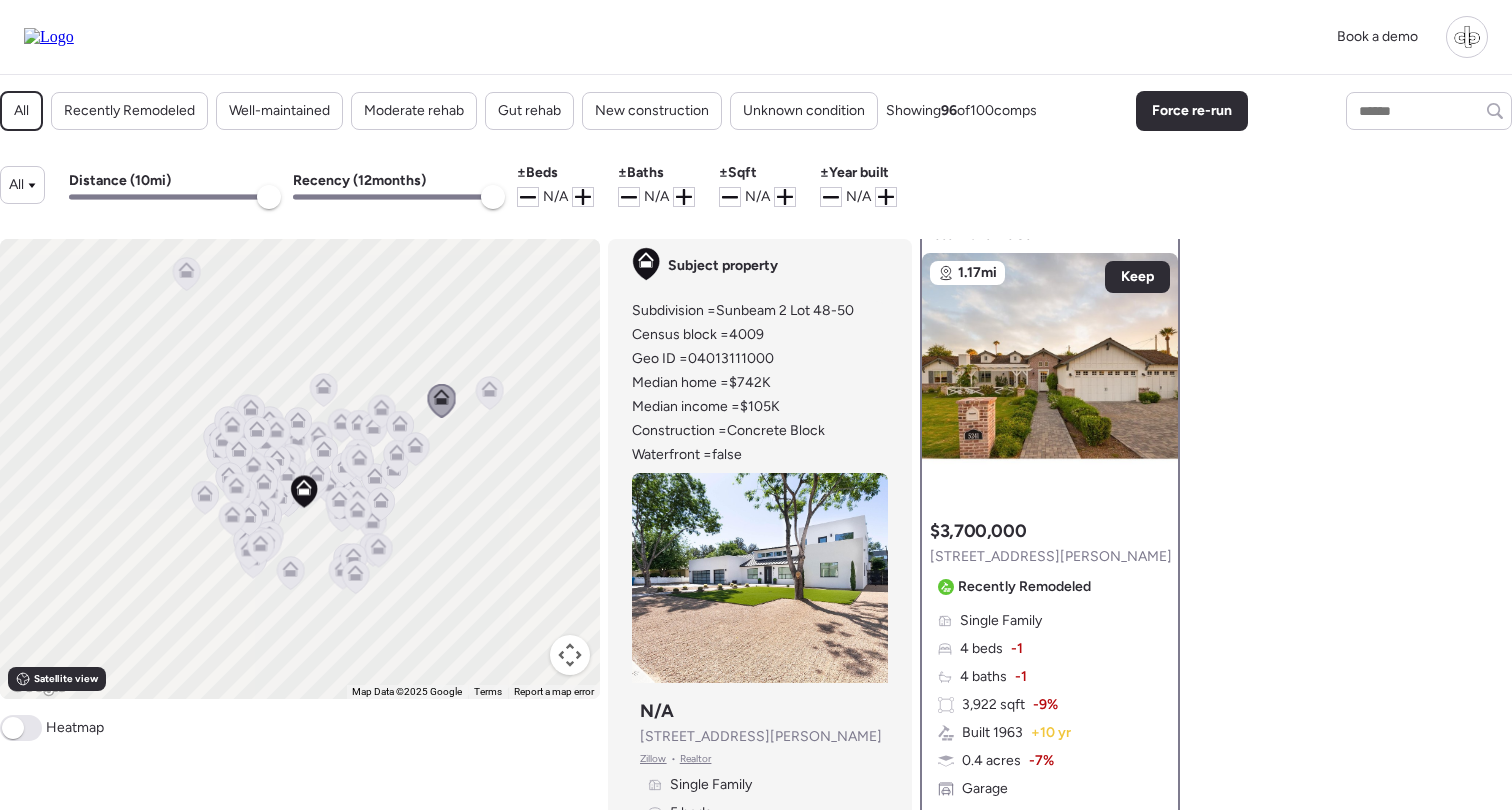 click 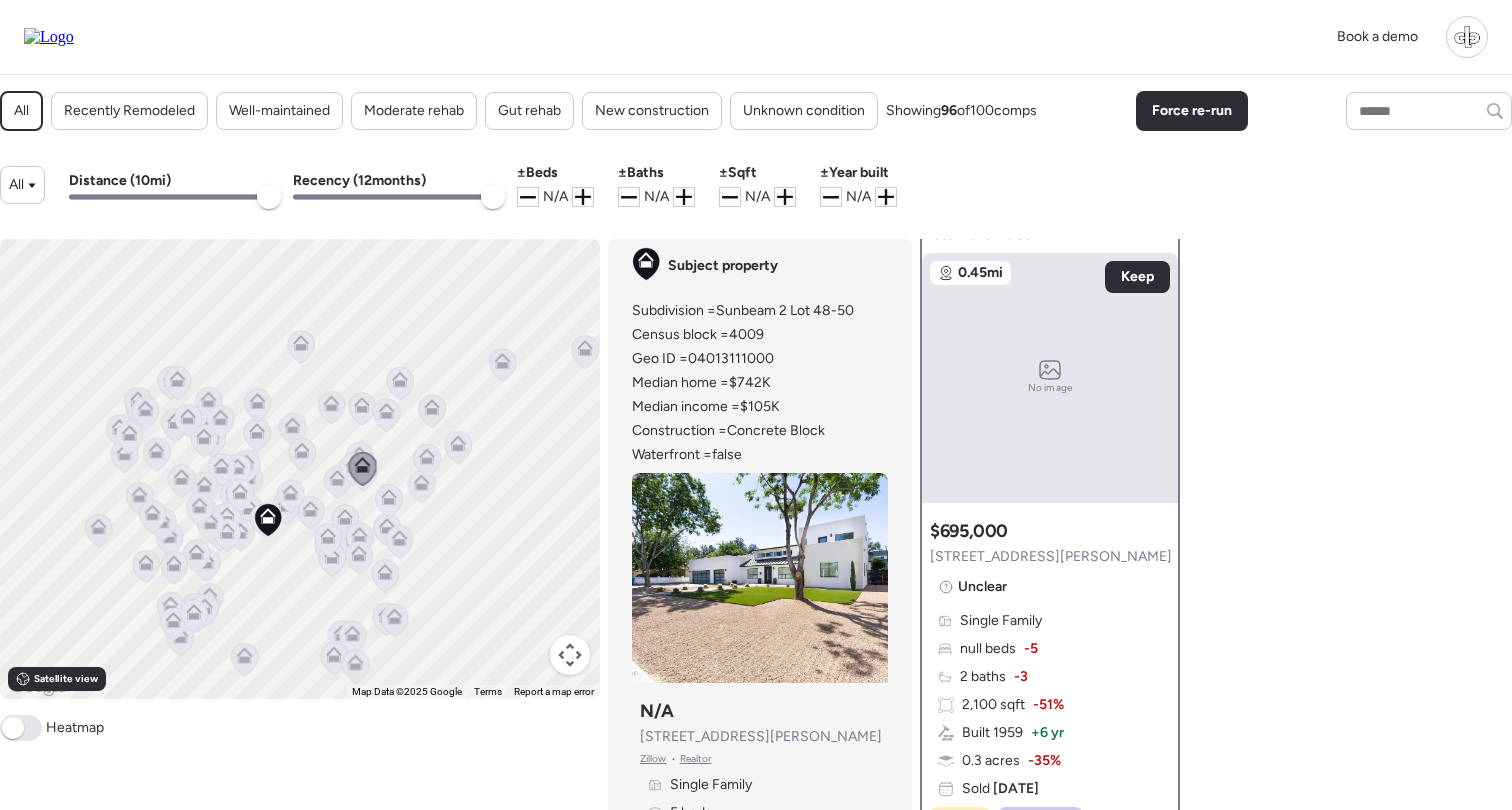 click 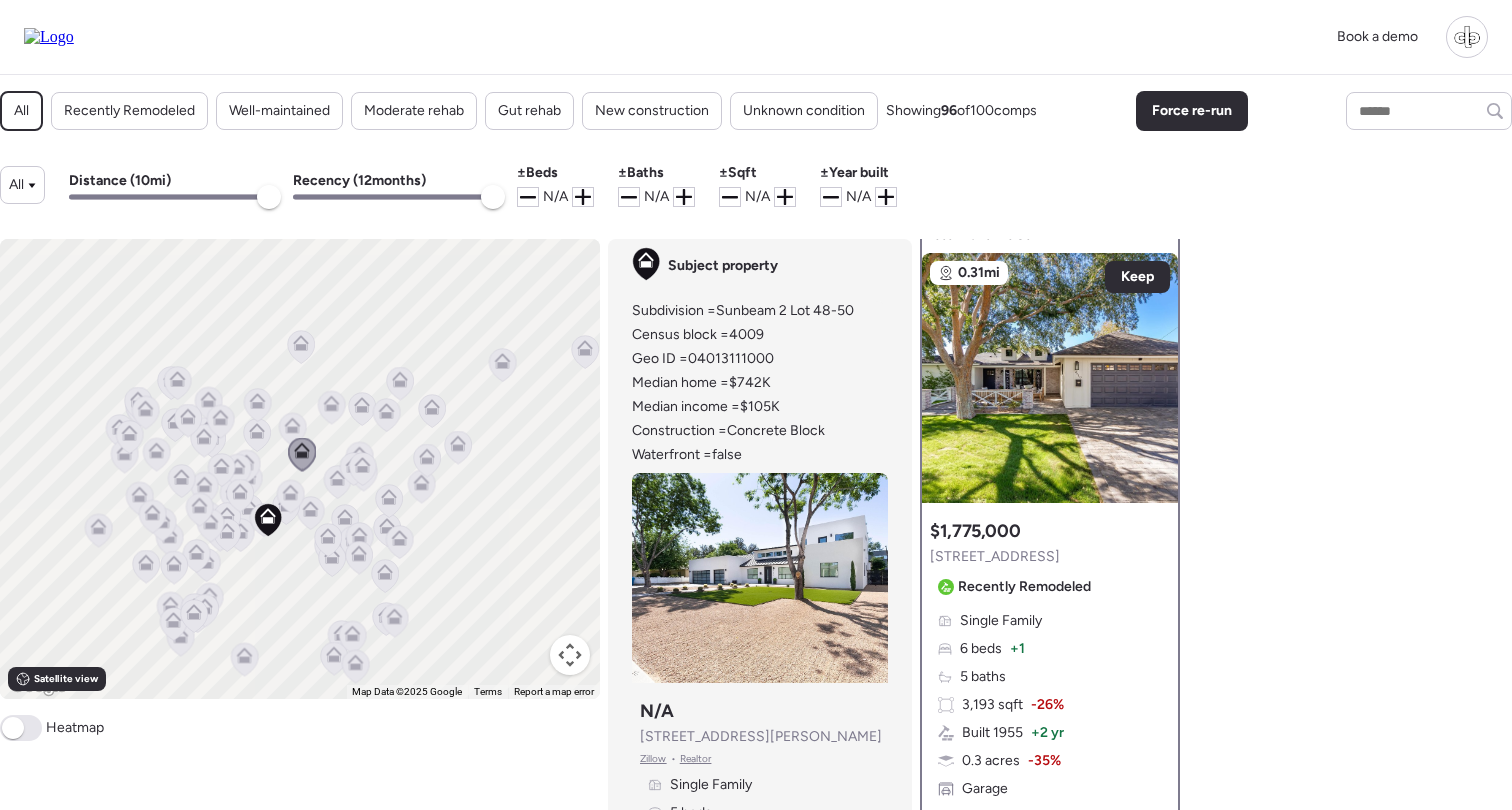 click 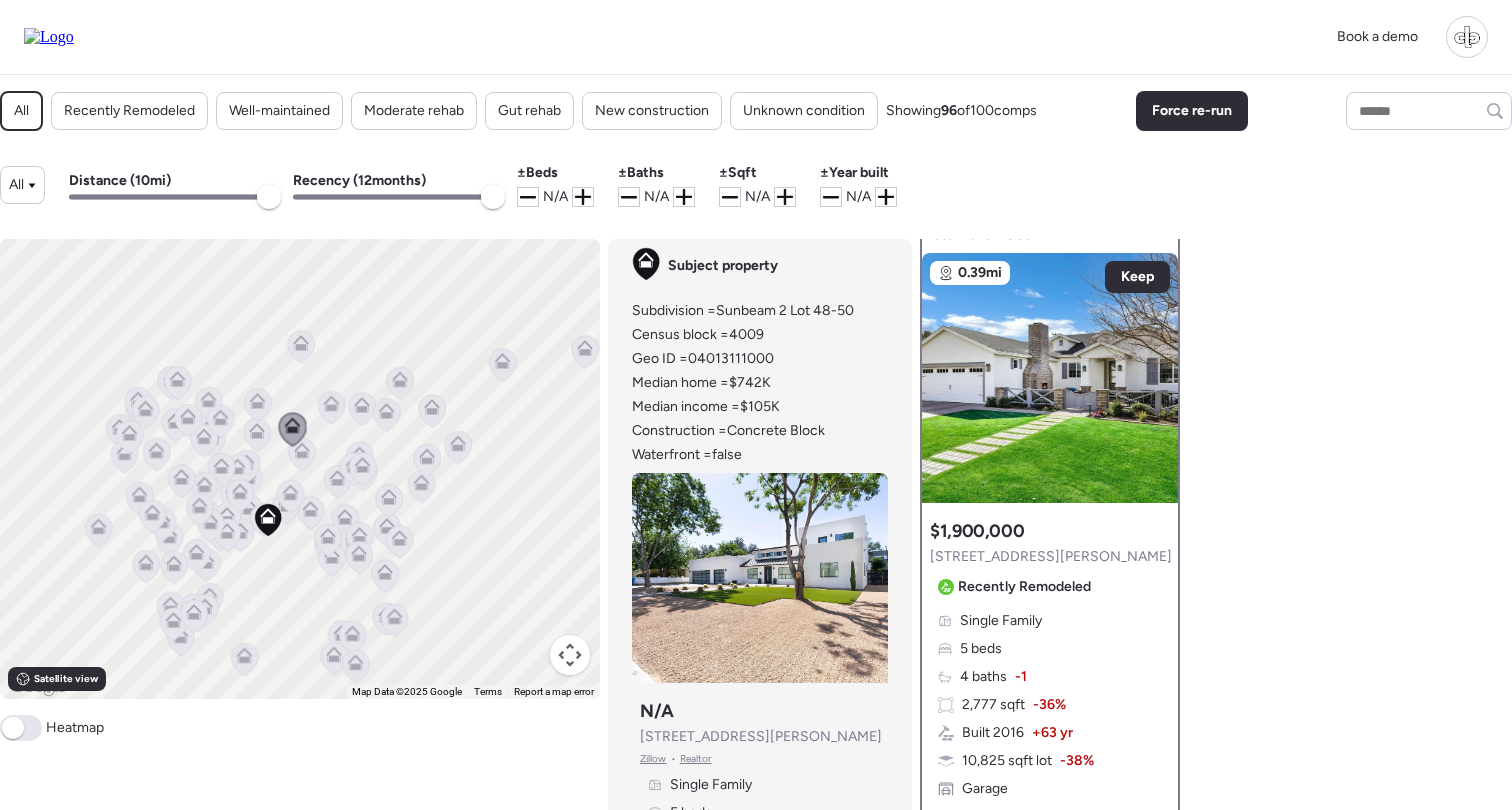 click 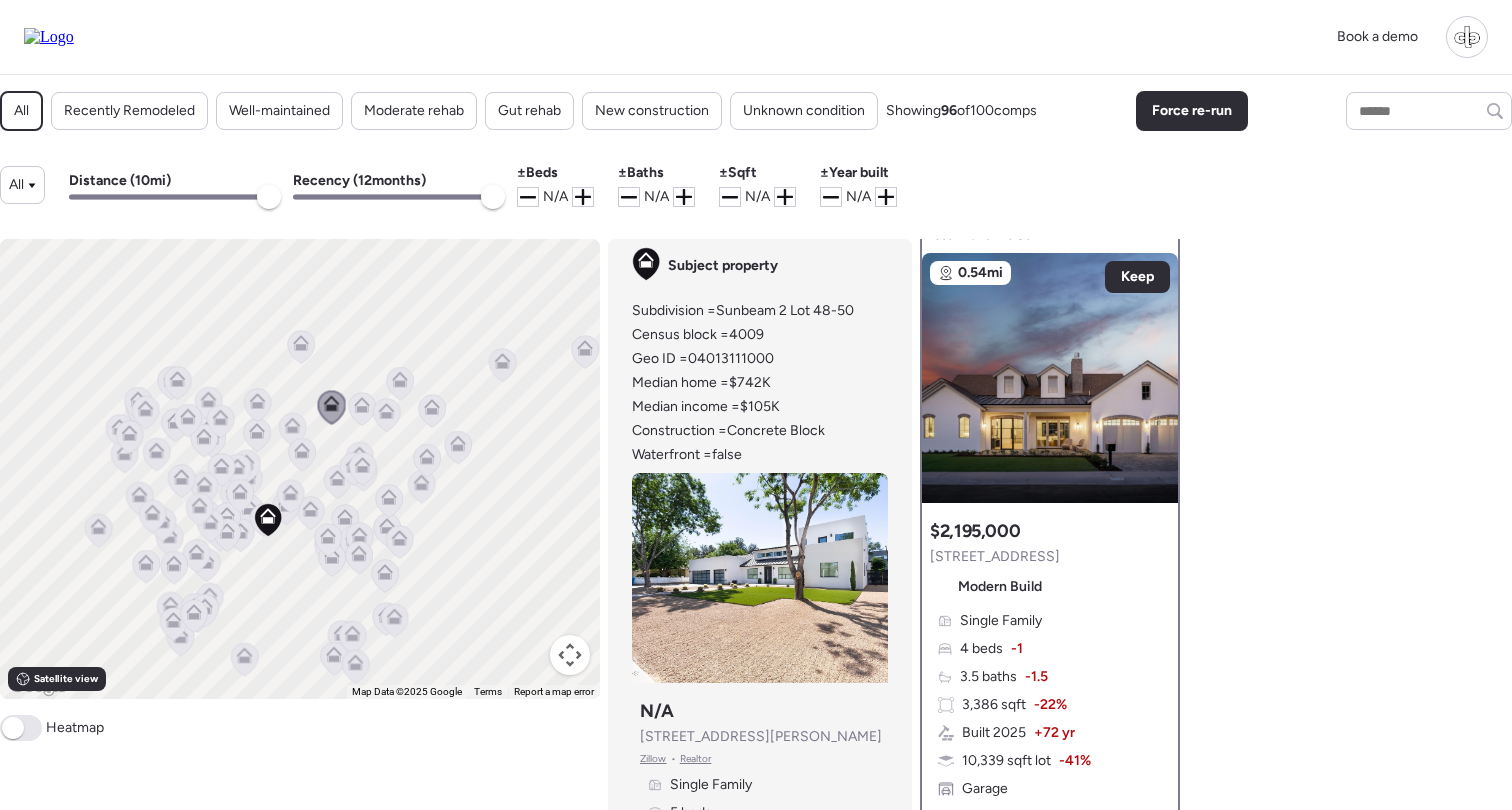 click 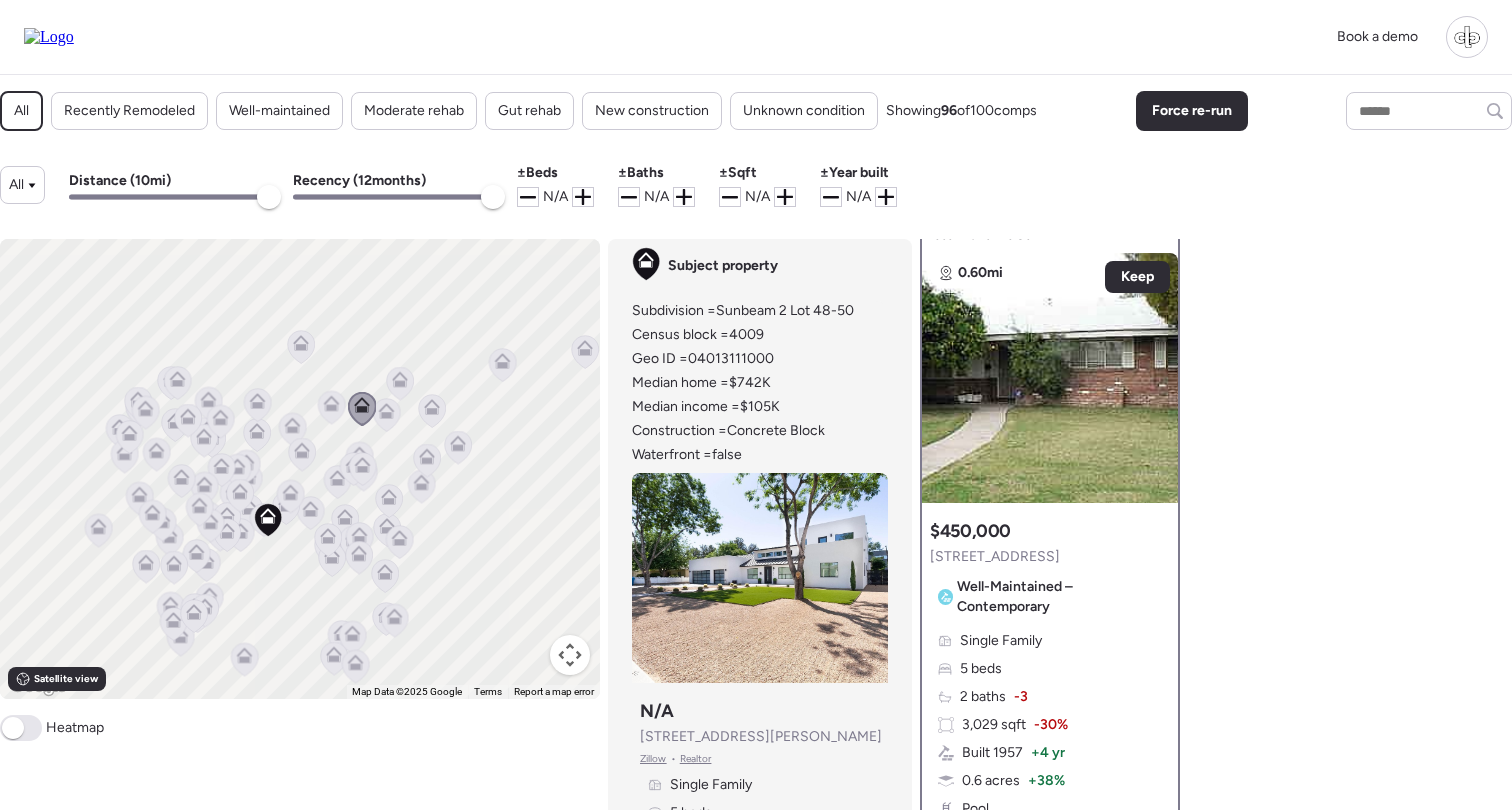 click 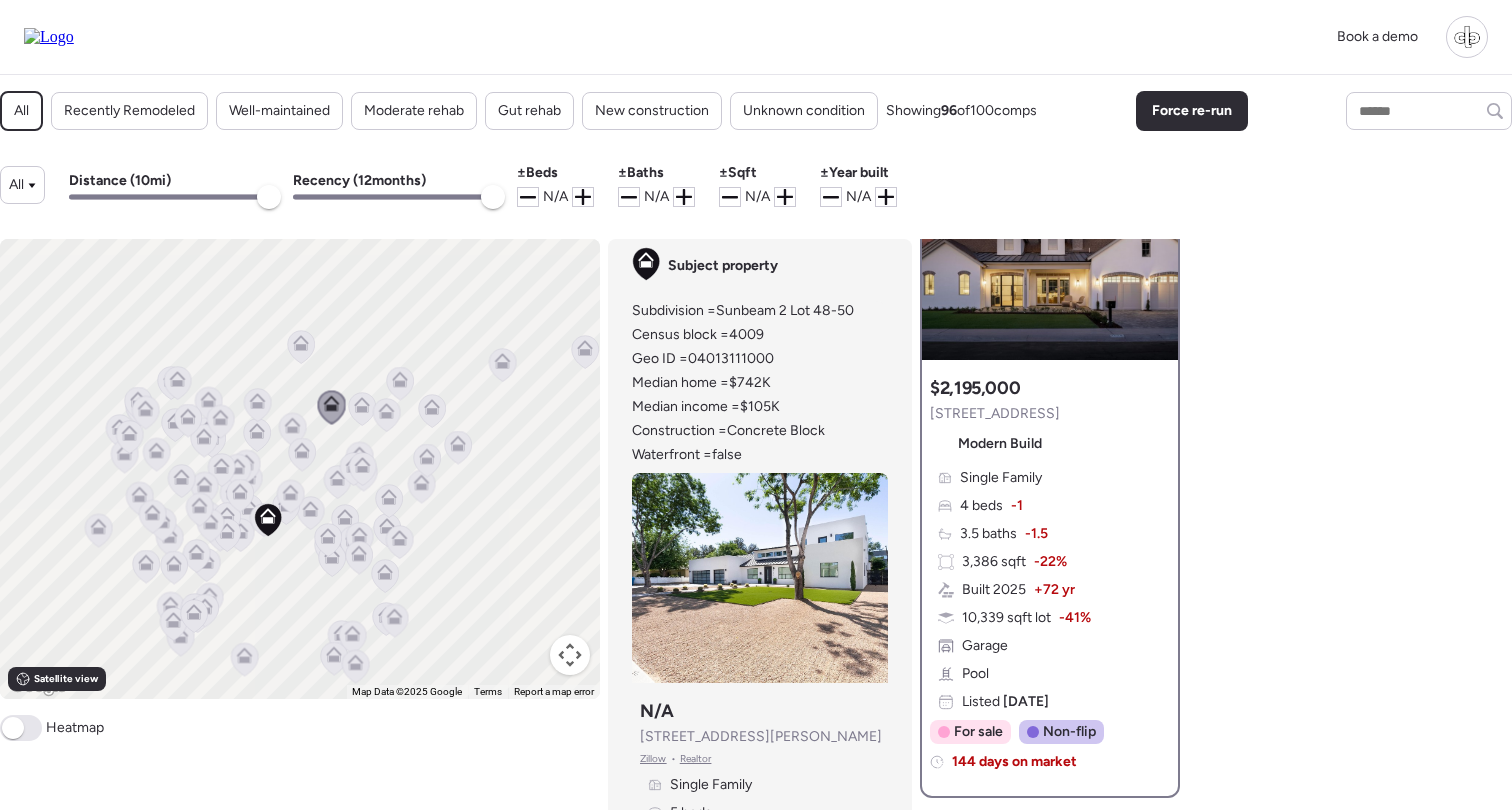 scroll, scrollTop: 425, scrollLeft: 0, axis: vertical 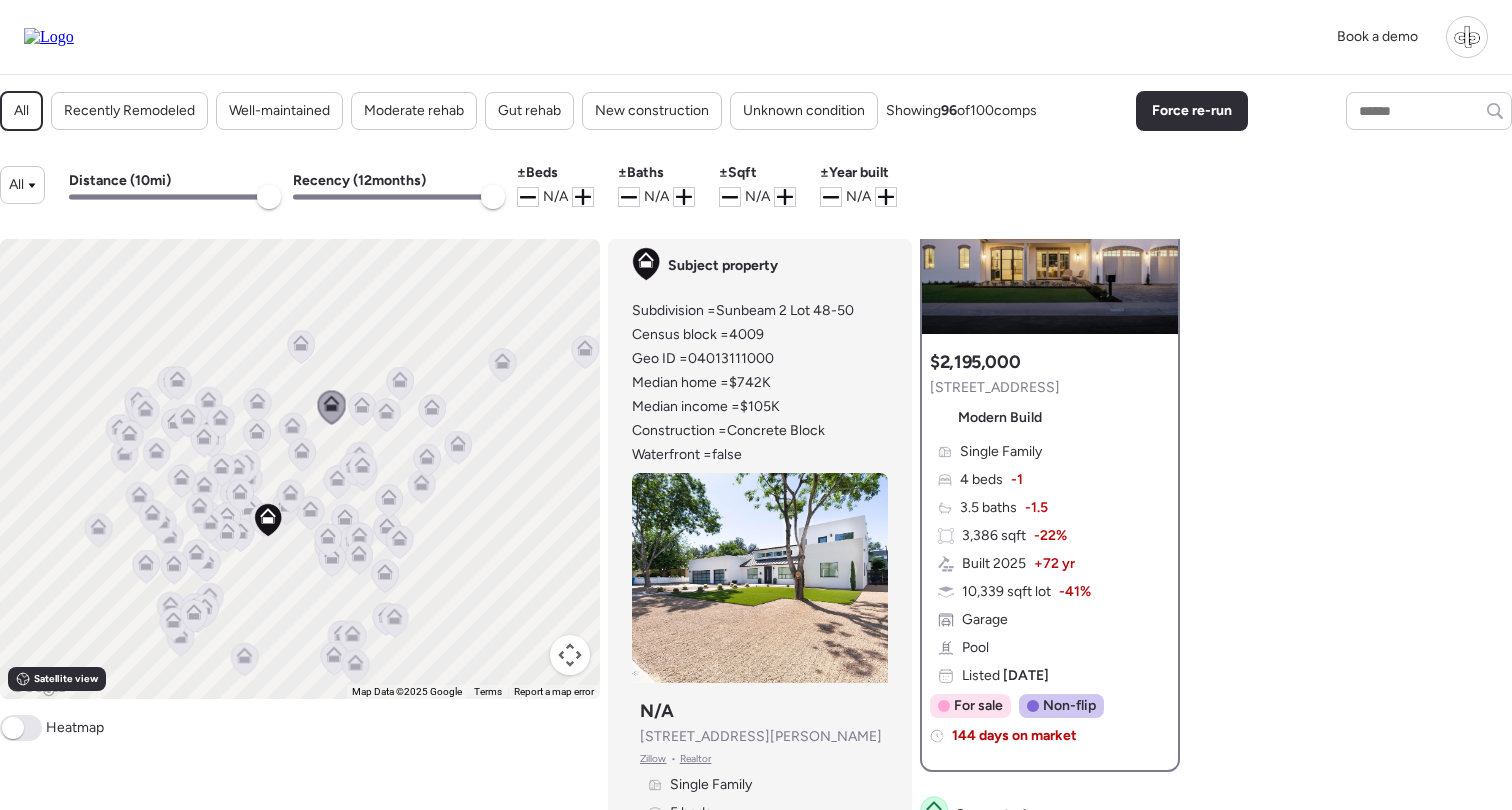 click 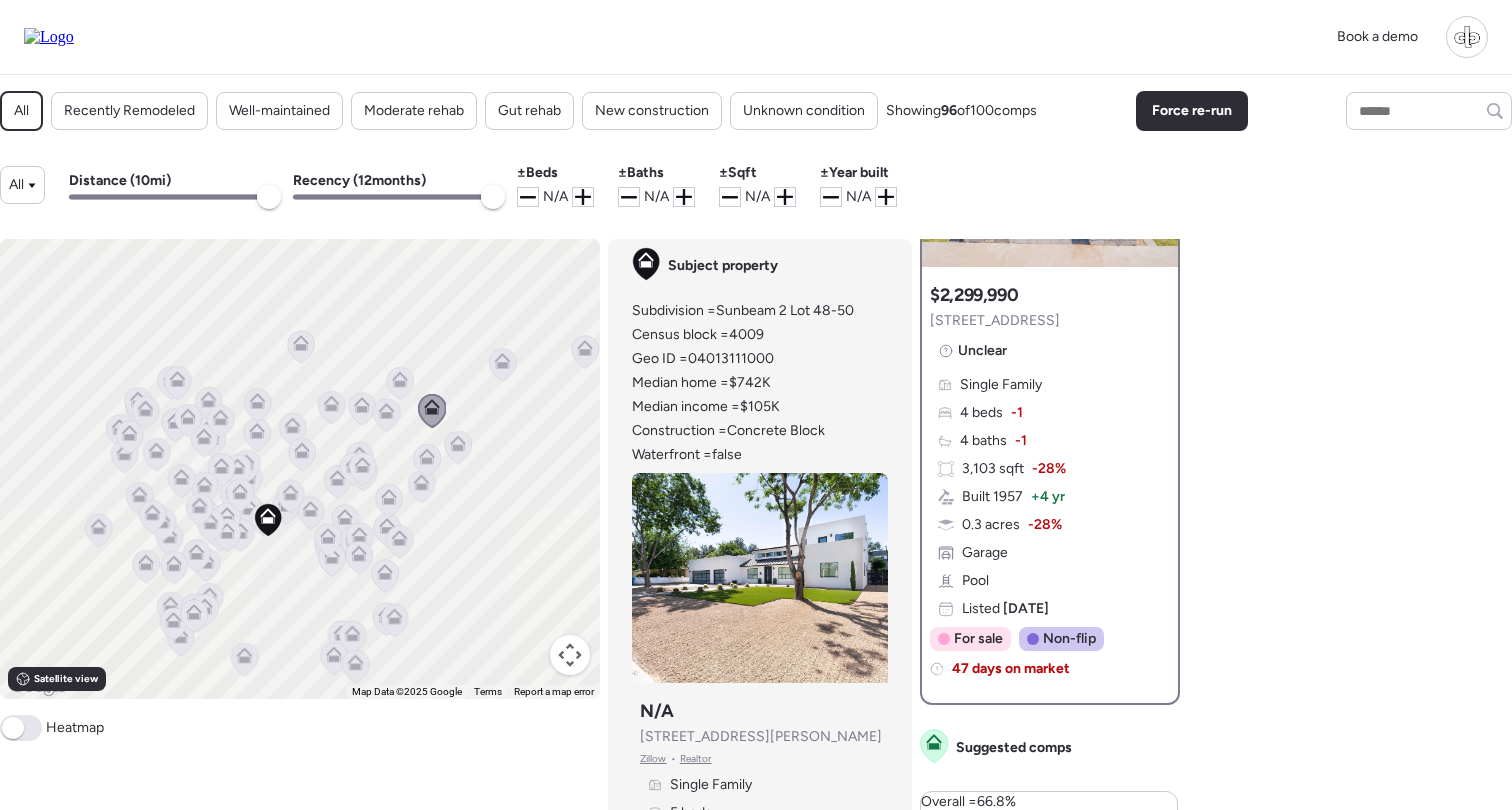 scroll, scrollTop: 513, scrollLeft: 0, axis: vertical 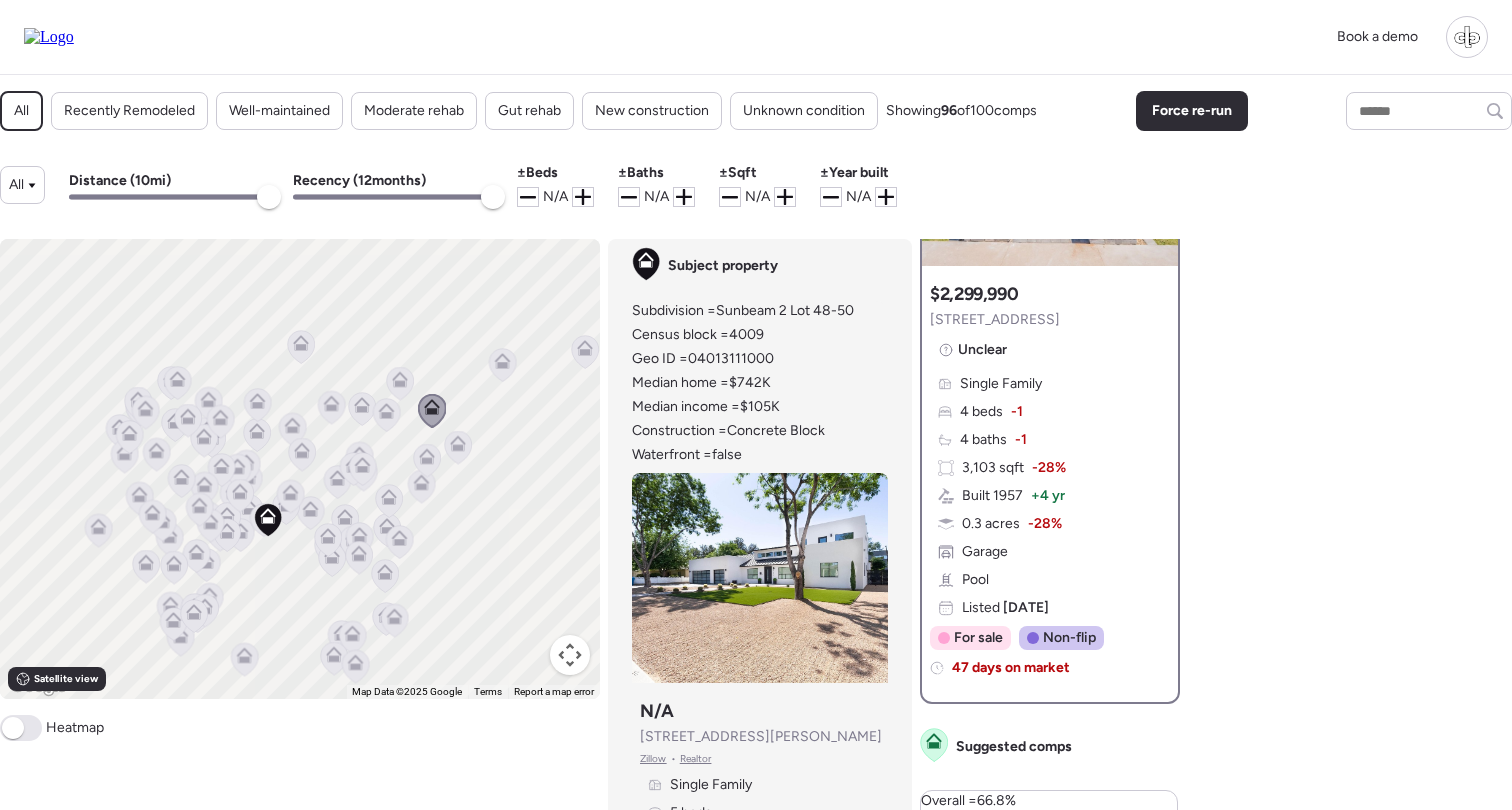 click 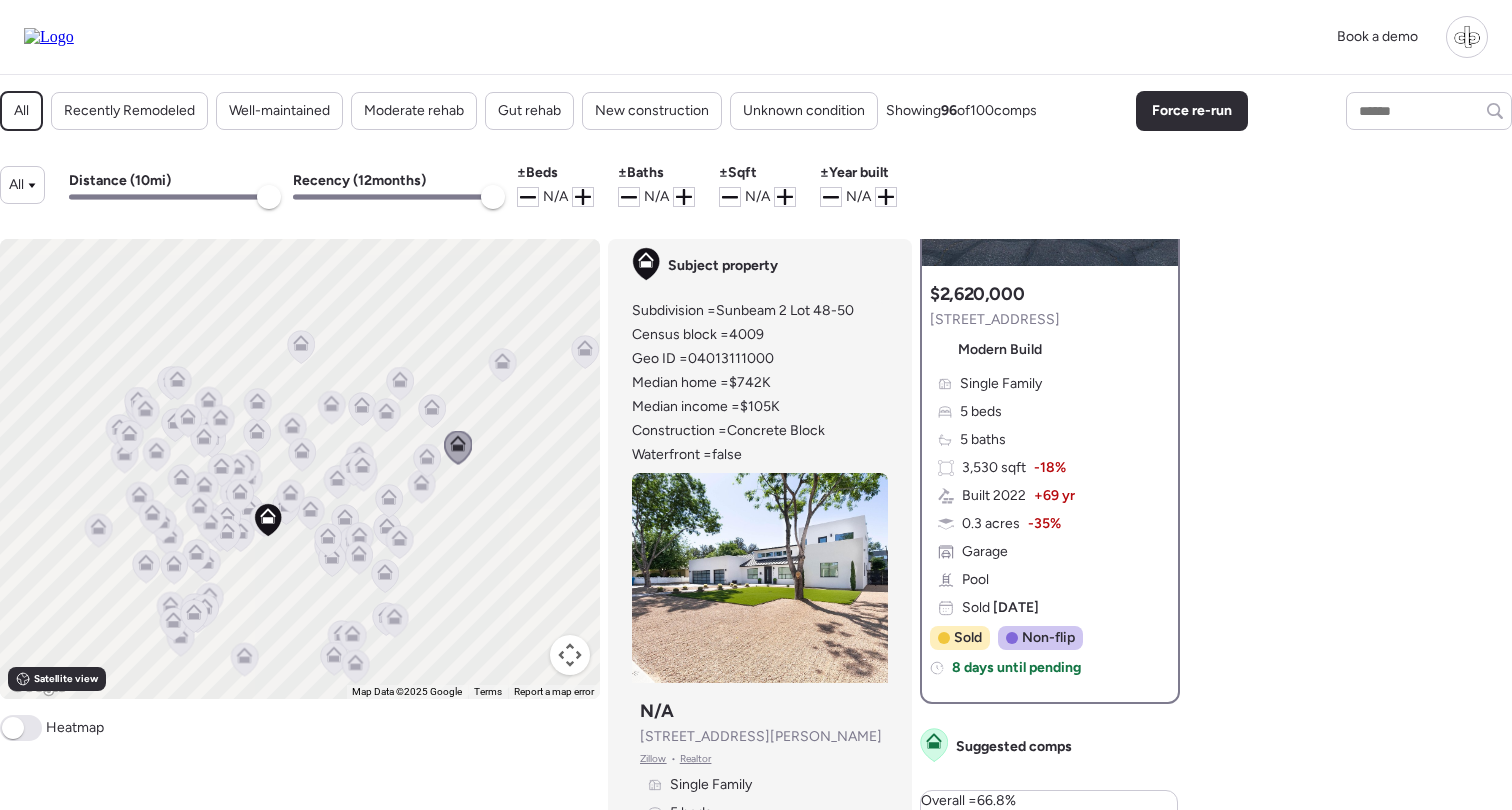 click 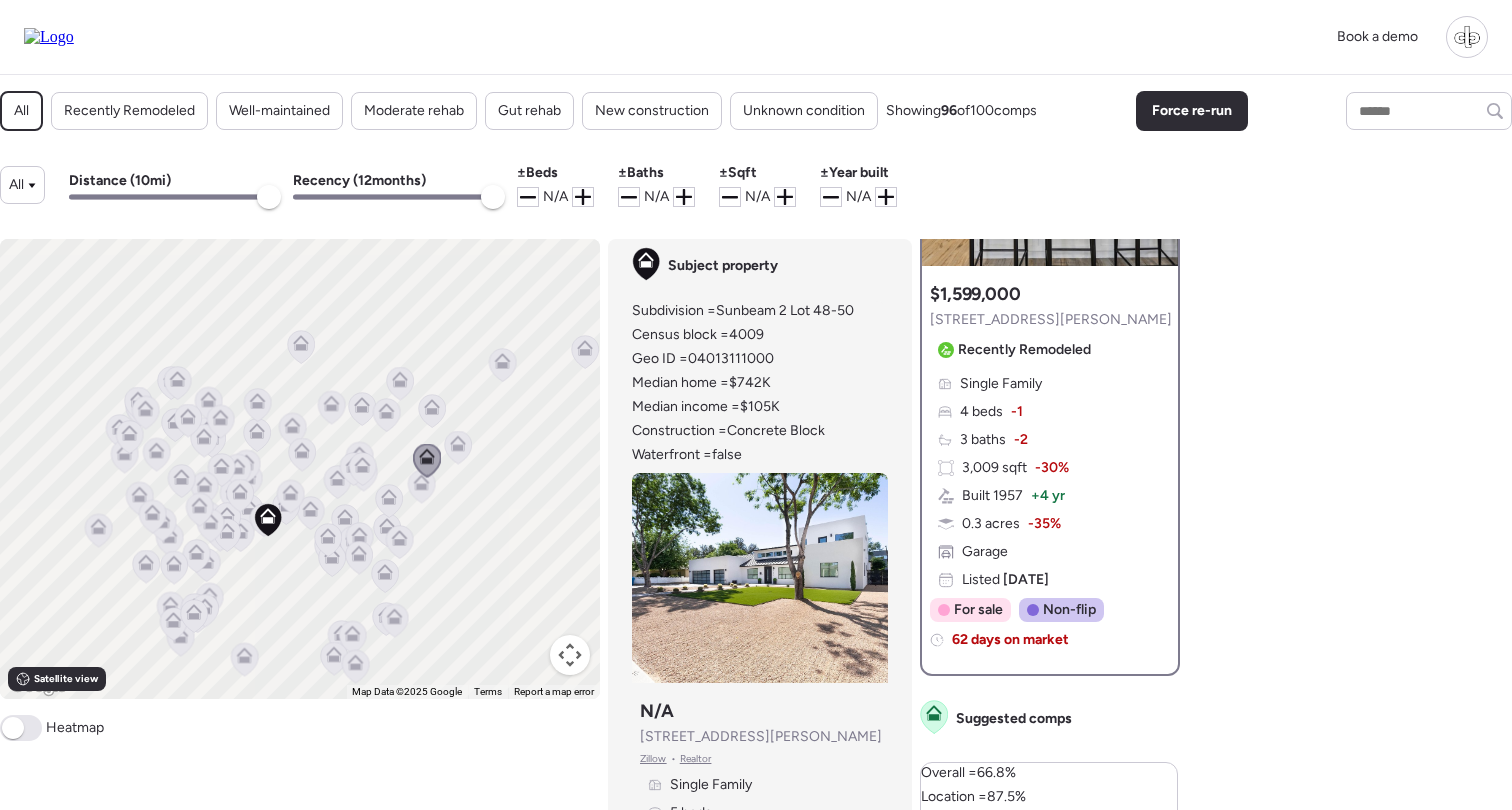click 